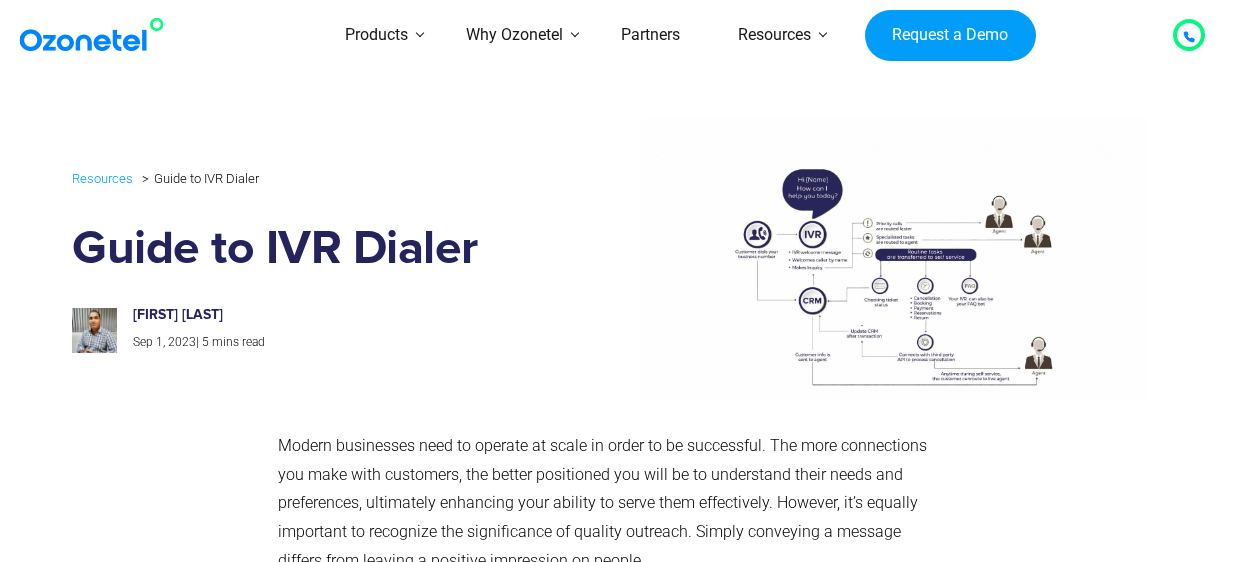 scroll, scrollTop: 0, scrollLeft: 0, axis: both 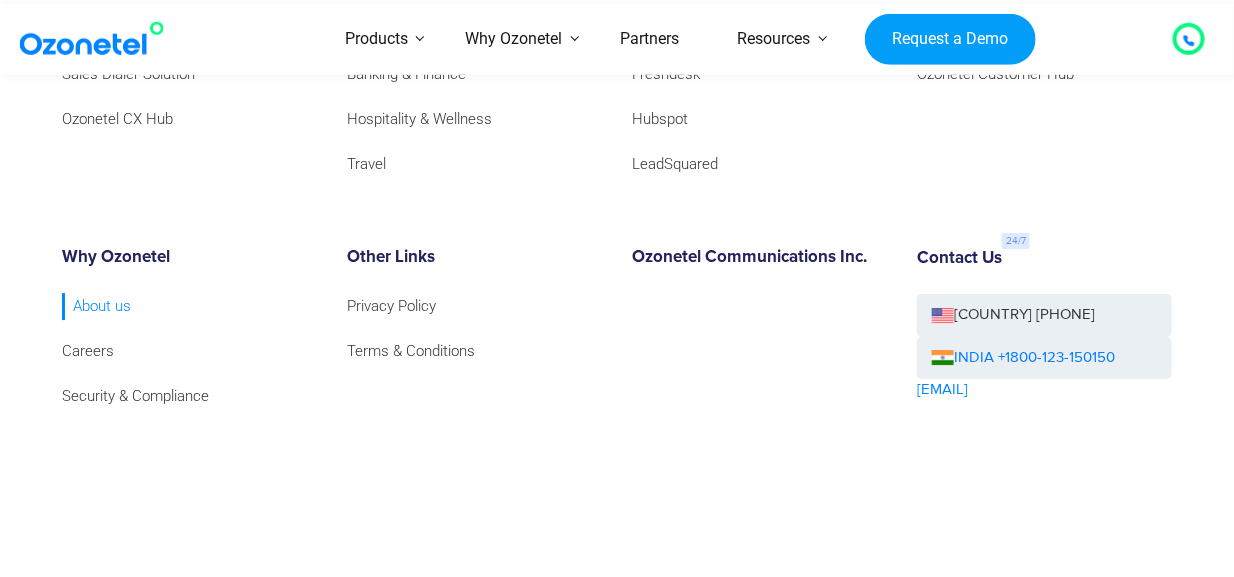 click on "About us" at bounding box center (96, 306) 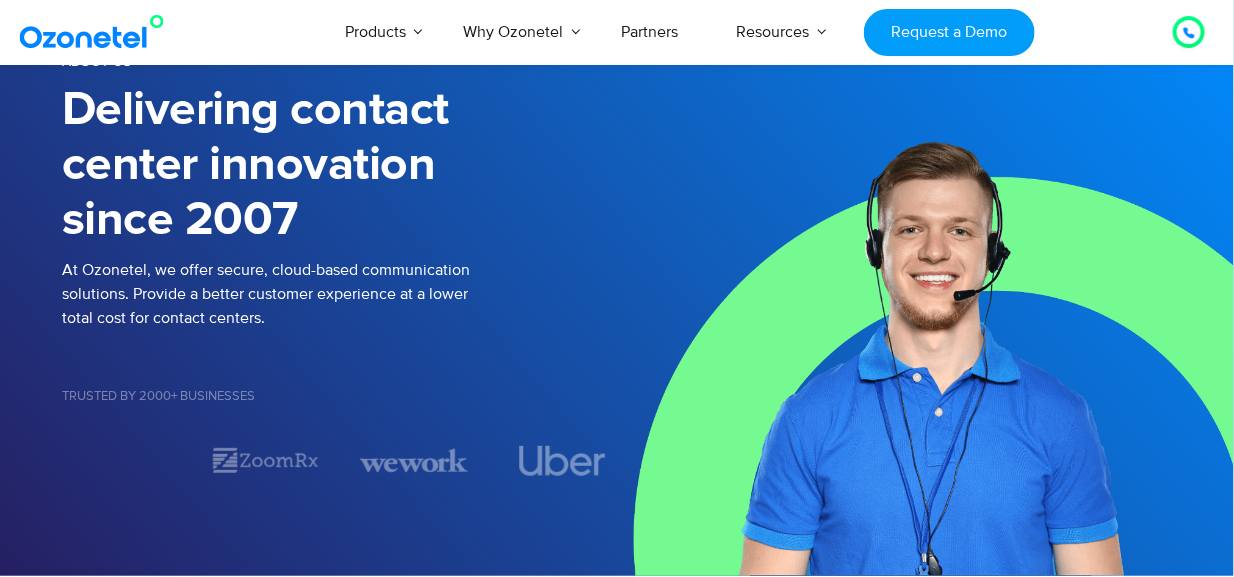 scroll, scrollTop: 156, scrollLeft: 0, axis: vertical 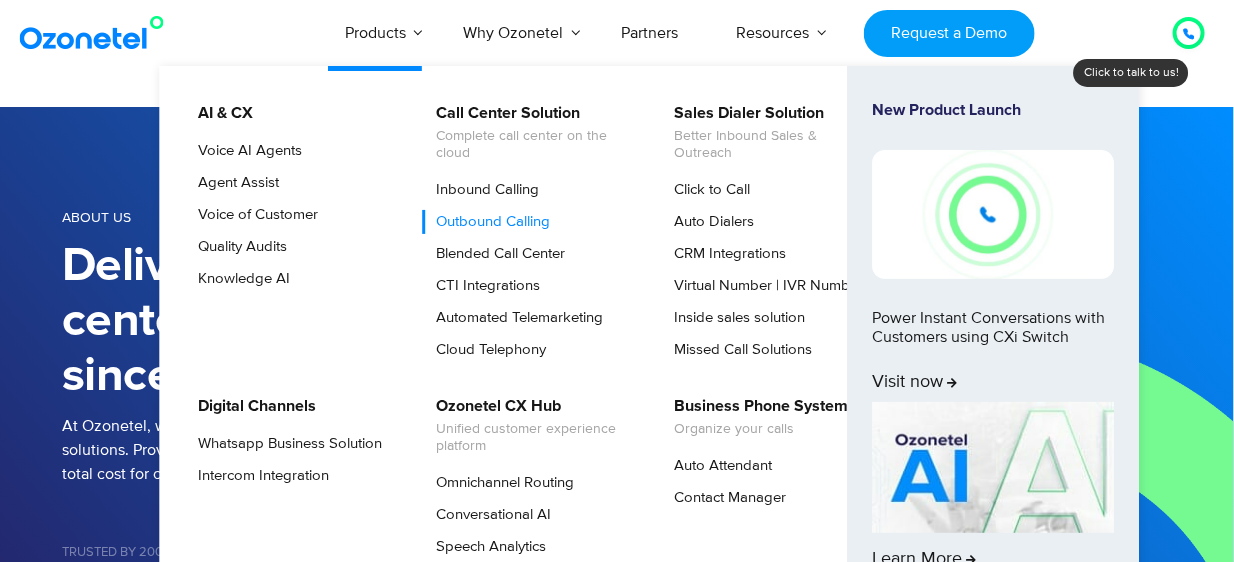click on "Outbound Calling" at bounding box center [488, 222] 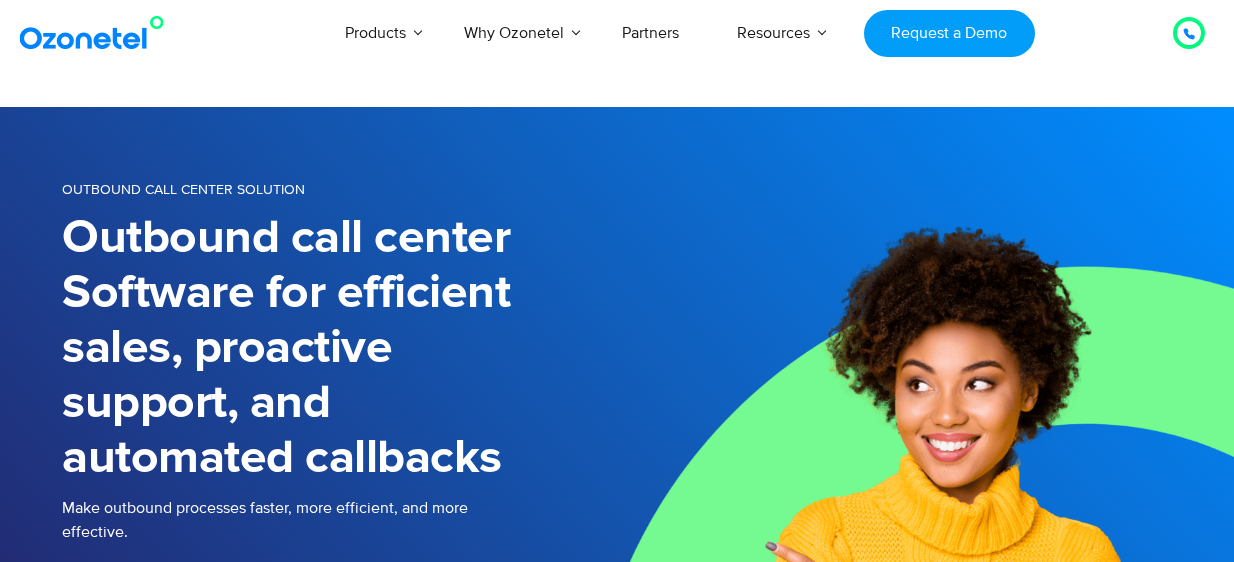 scroll, scrollTop: 0, scrollLeft: 0, axis: both 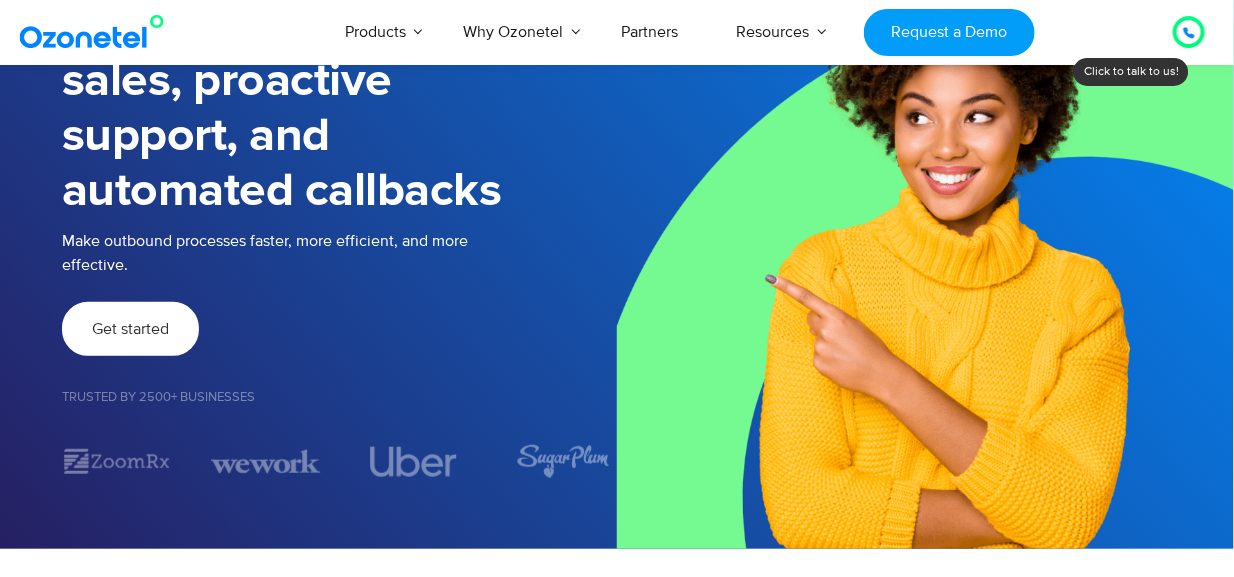click on "Get started" at bounding box center (130, 329) 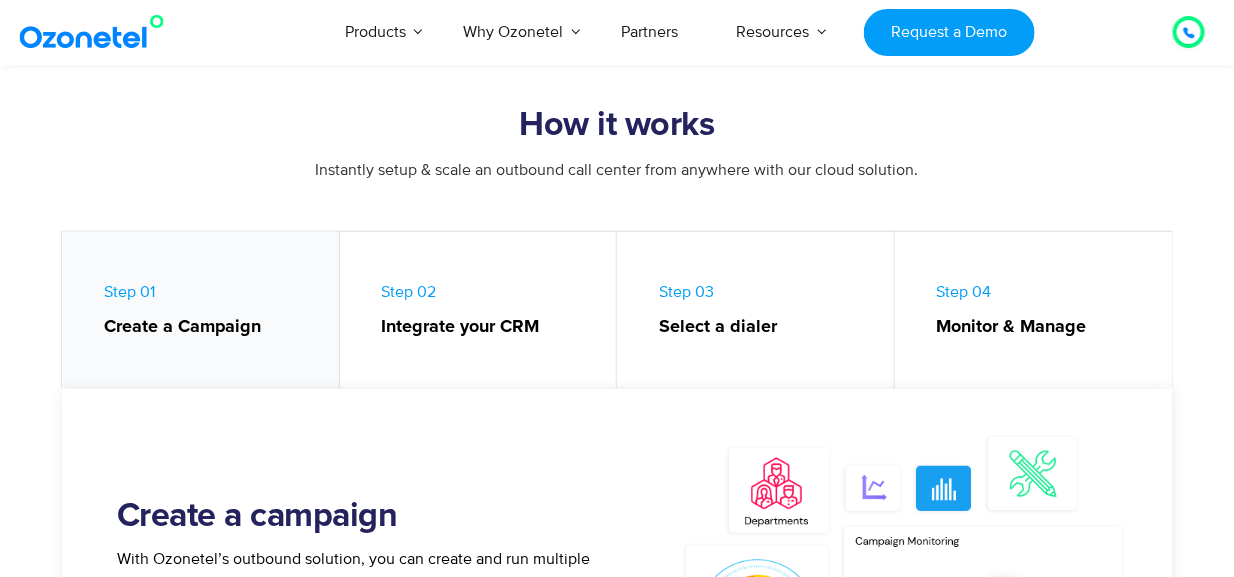 scroll, scrollTop: 937, scrollLeft: 0, axis: vertical 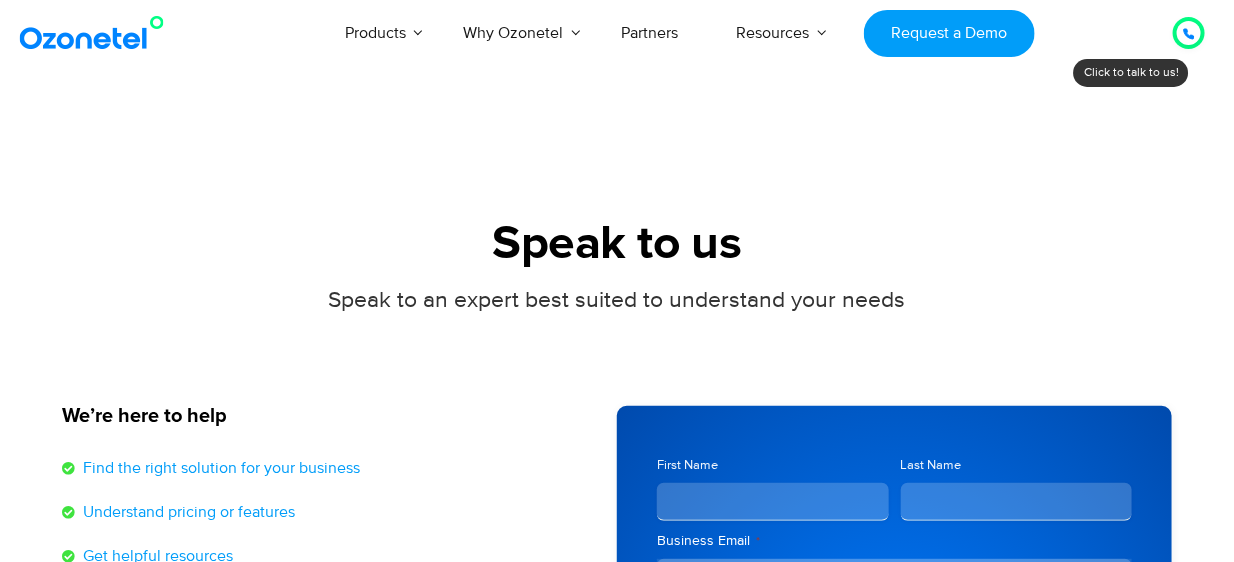 click at bounding box center [1189, 33] 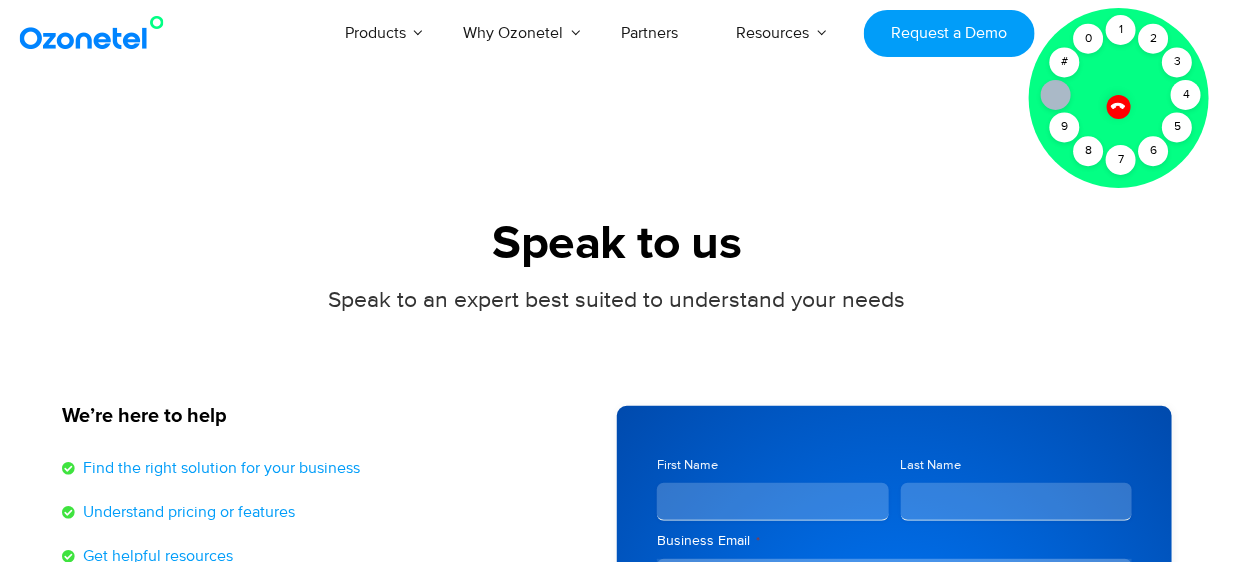 click 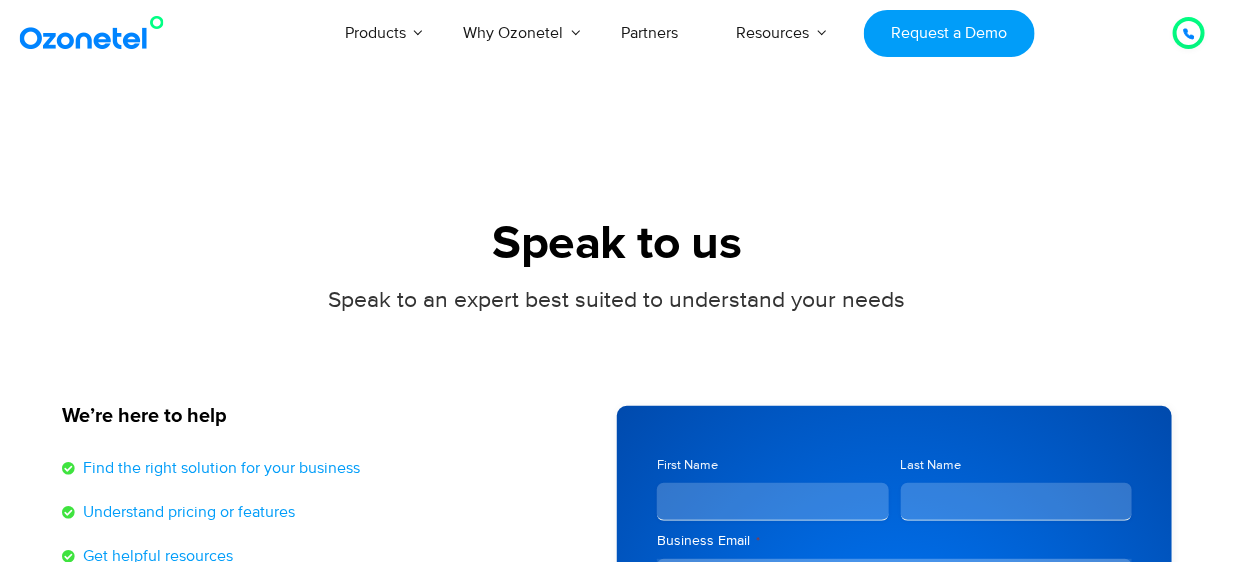 click at bounding box center (1188, 32) 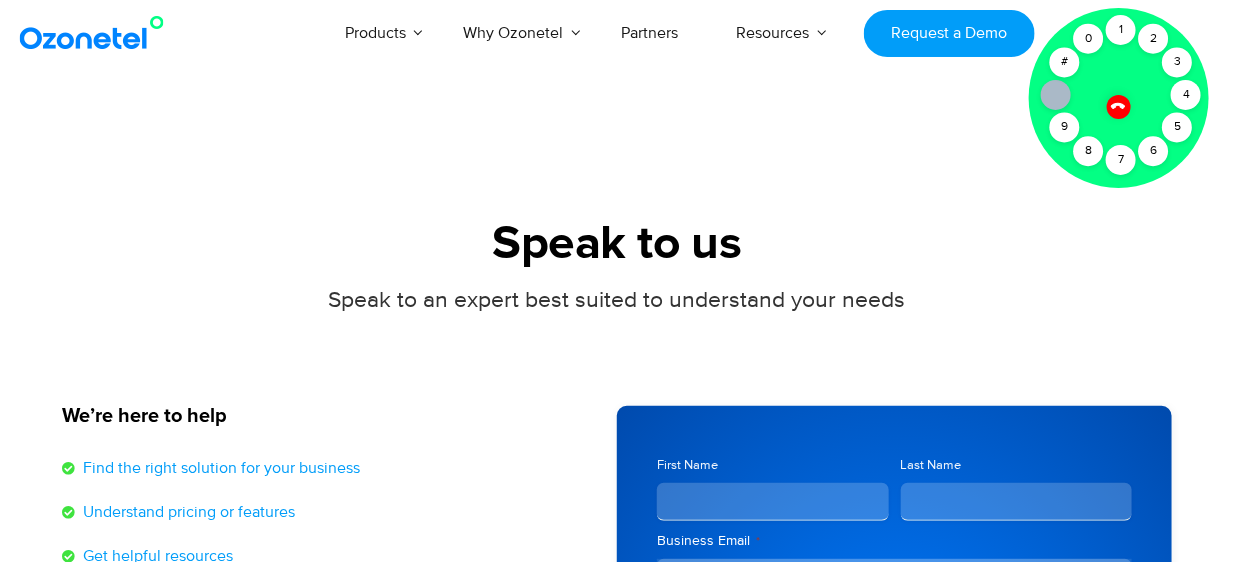 click at bounding box center (1119, 98) 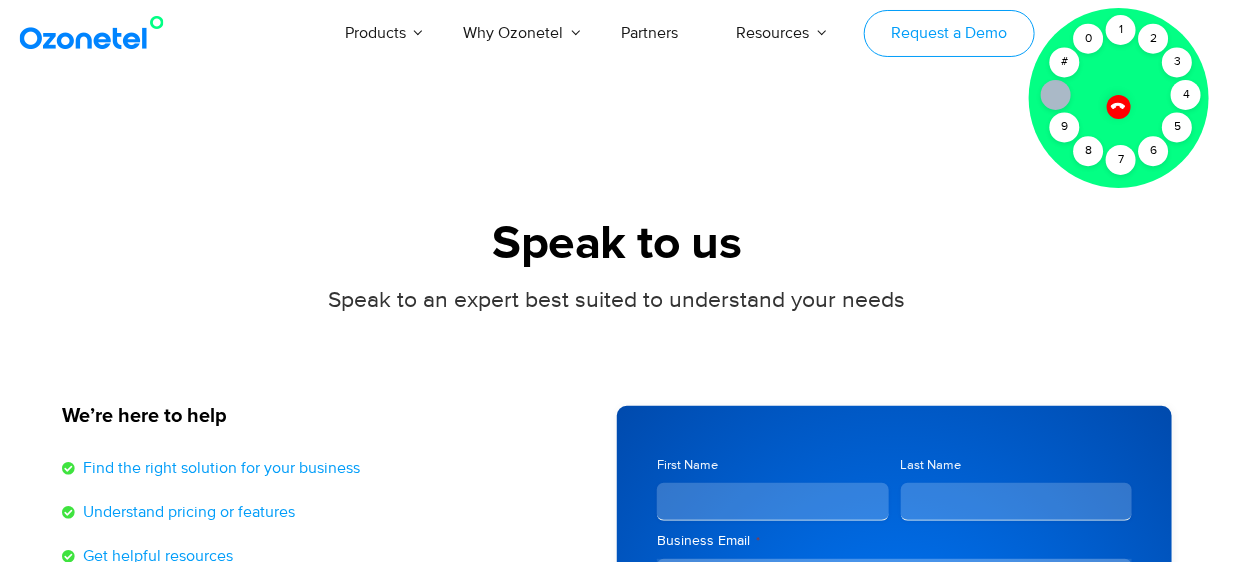 click on "Request a Demo" at bounding box center (949, 33) 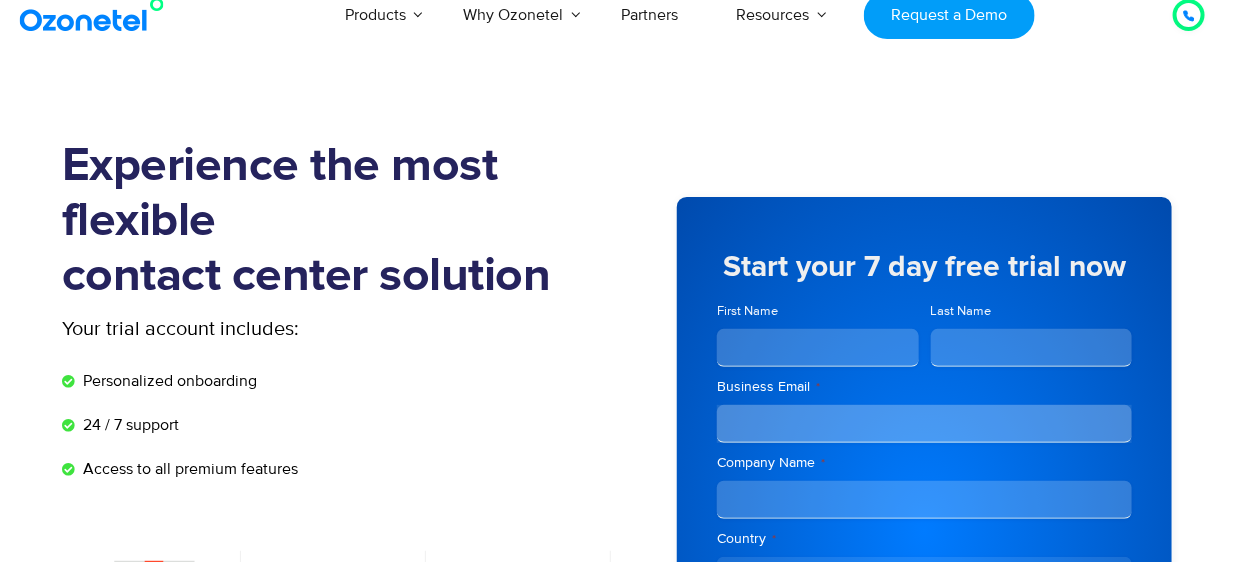scroll, scrollTop: 20, scrollLeft: 0, axis: vertical 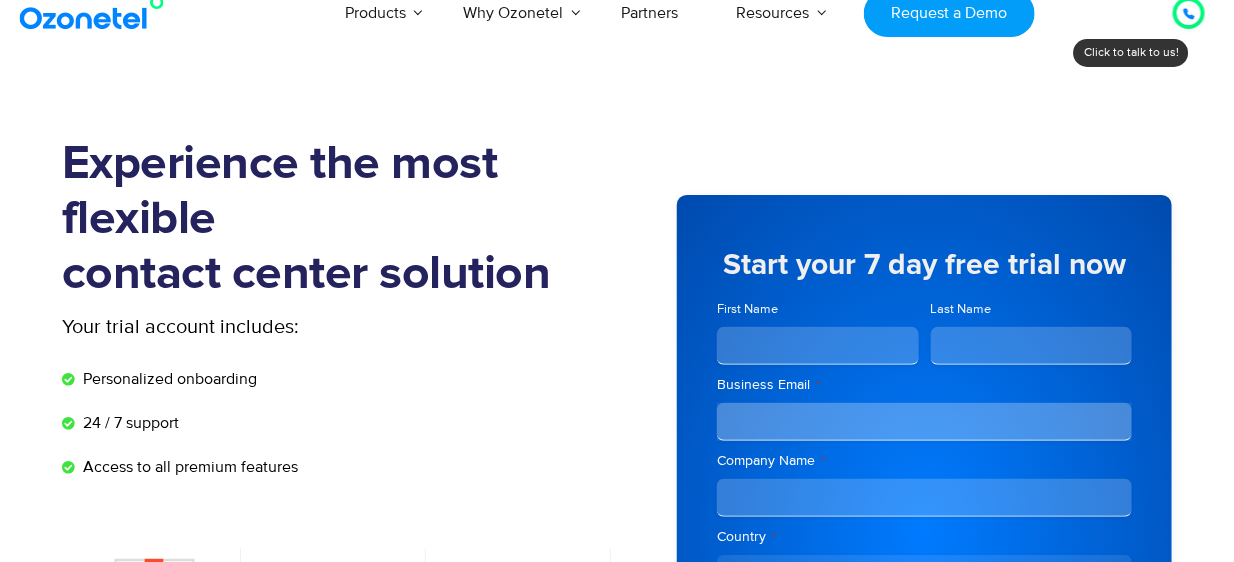 click on "First Name" at bounding box center (818, 346) 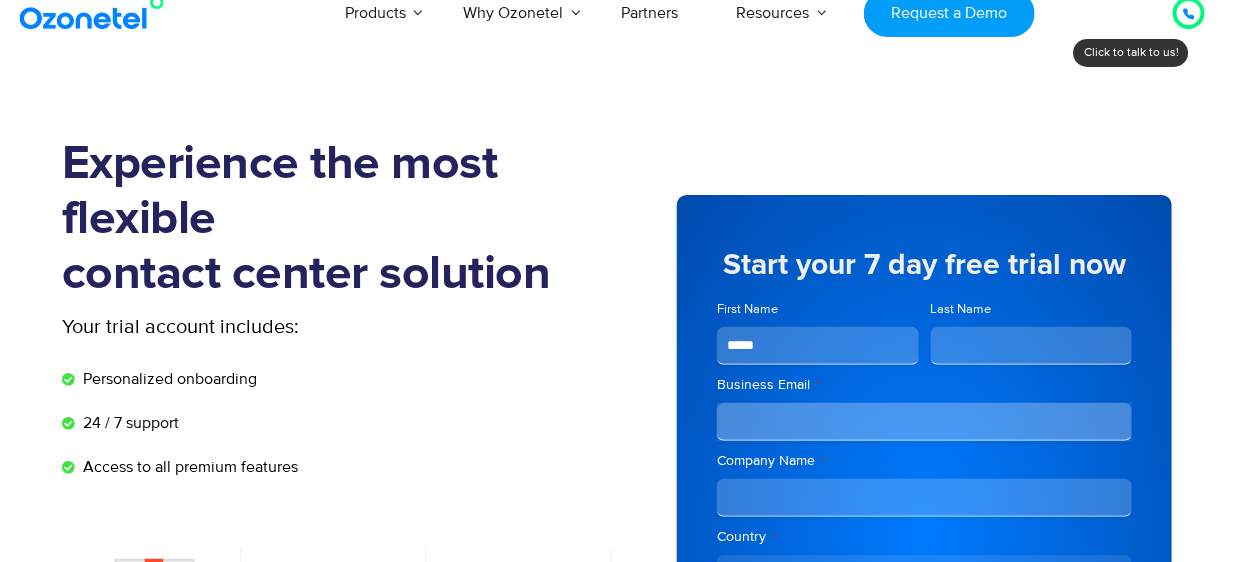 type on "*****" 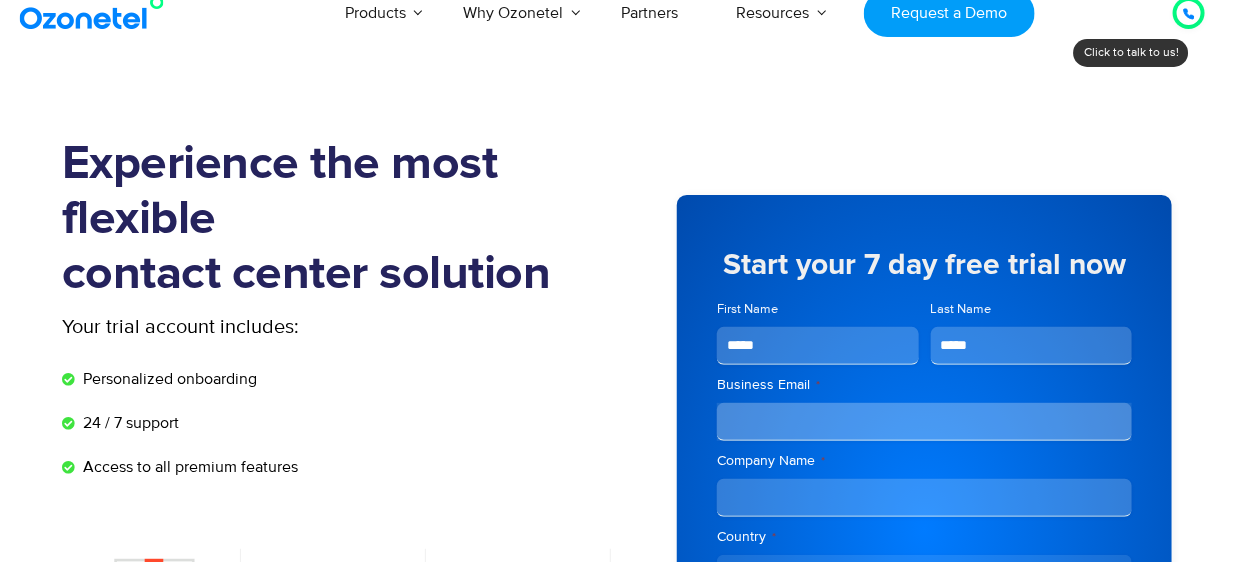 scroll, scrollTop: 85, scrollLeft: 0, axis: vertical 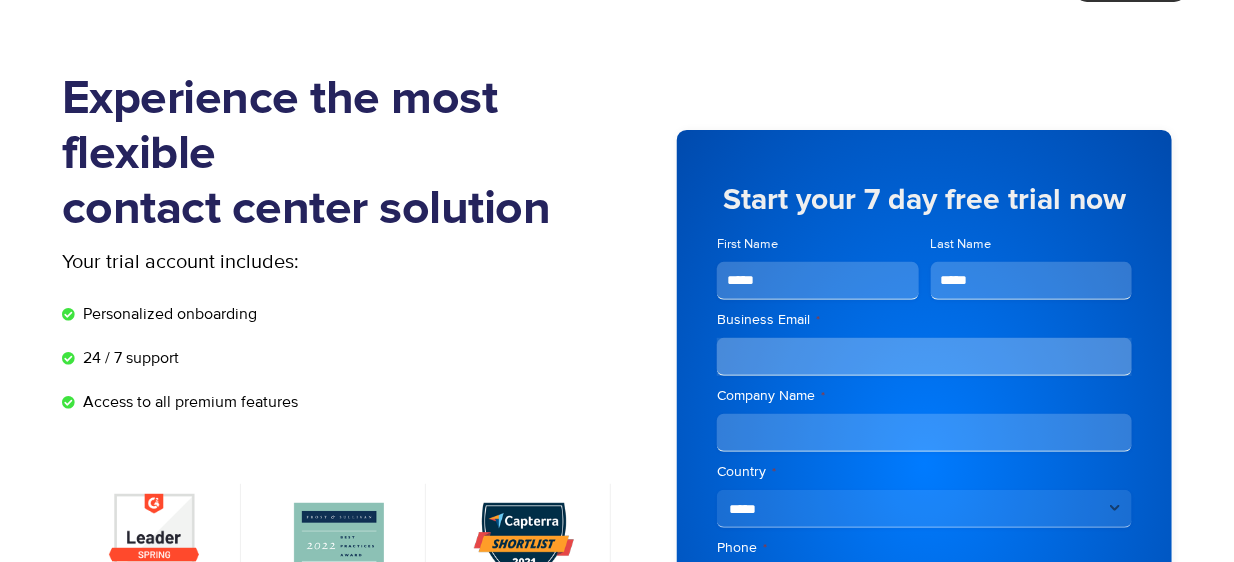 type on "*****" 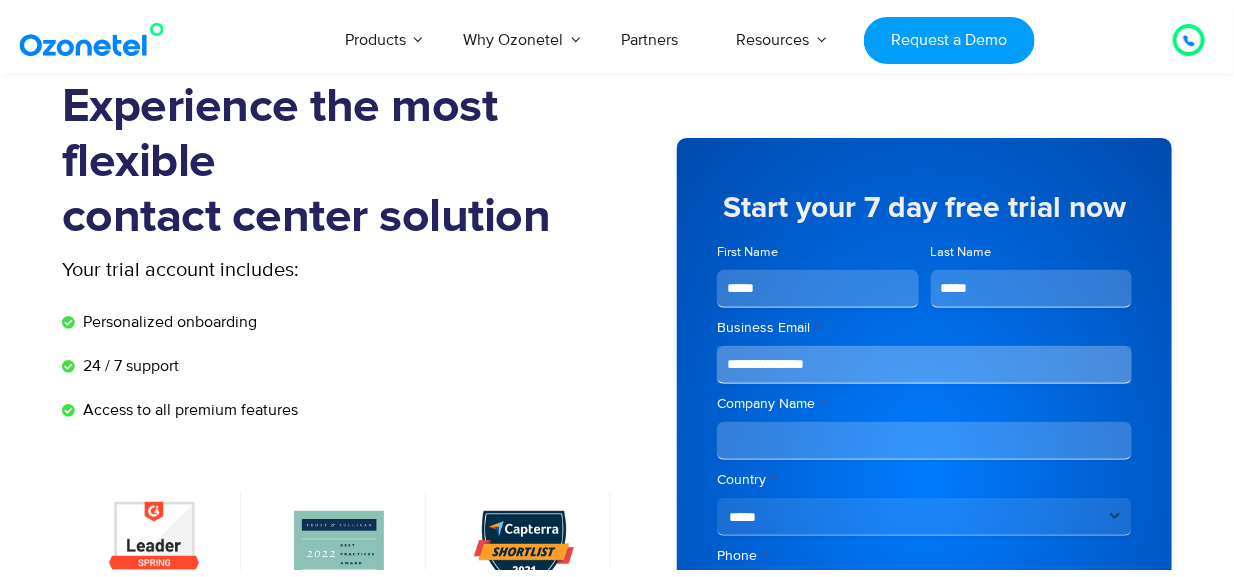 scroll, scrollTop: 156, scrollLeft: 0, axis: vertical 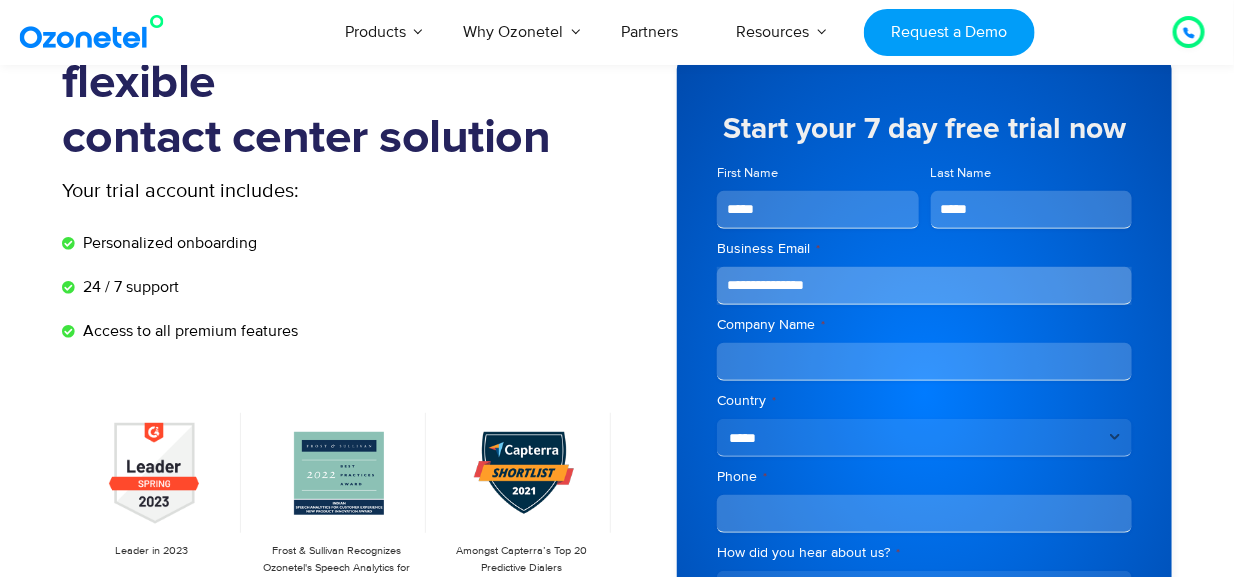 type on "**********" 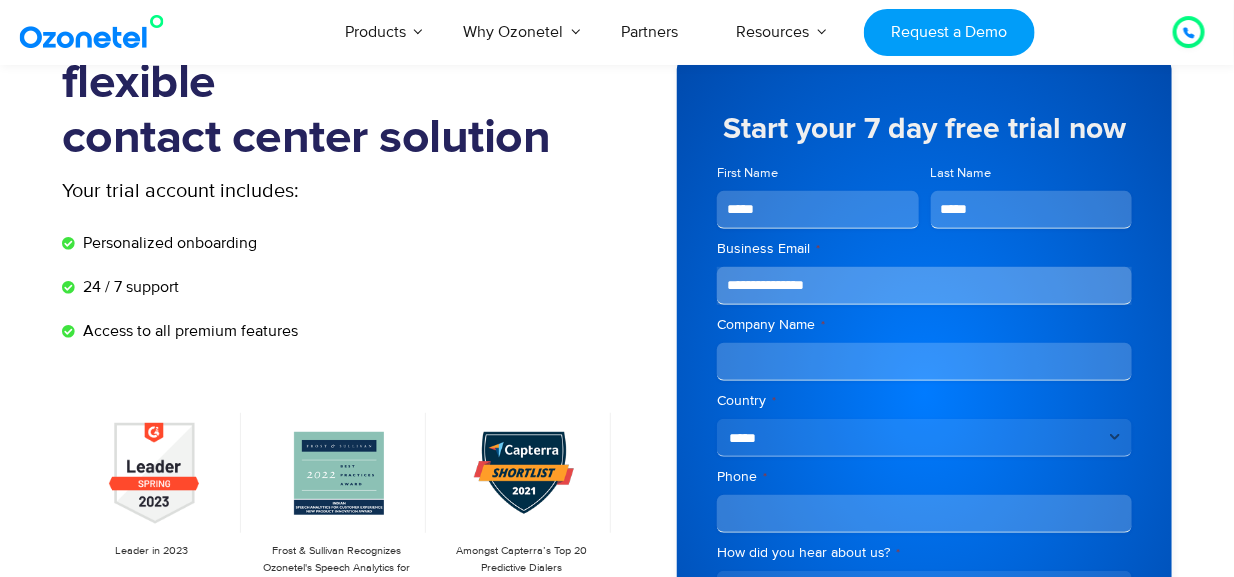 click on "Company Name *" at bounding box center (924, 362) 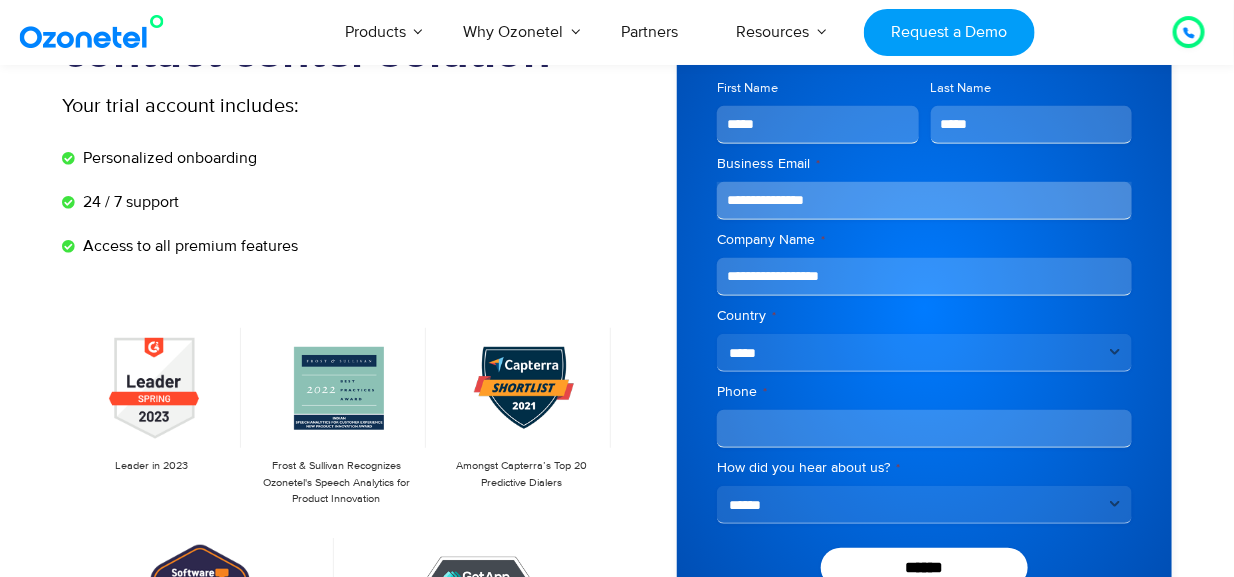 scroll, scrollTop: 243, scrollLeft: 0, axis: vertical 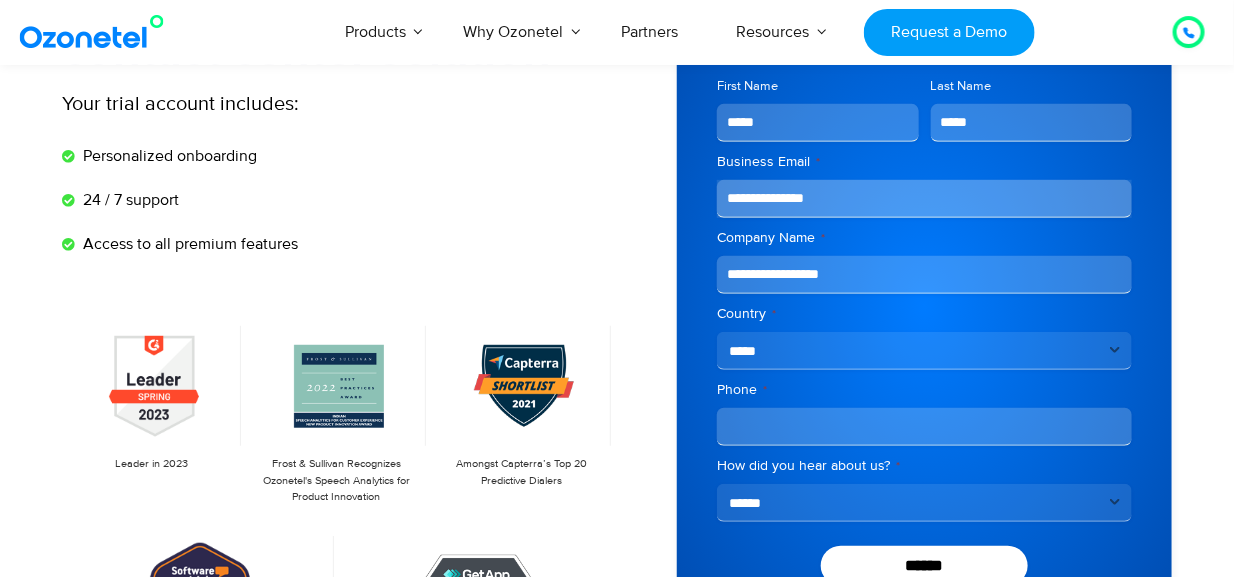 type on "**********" 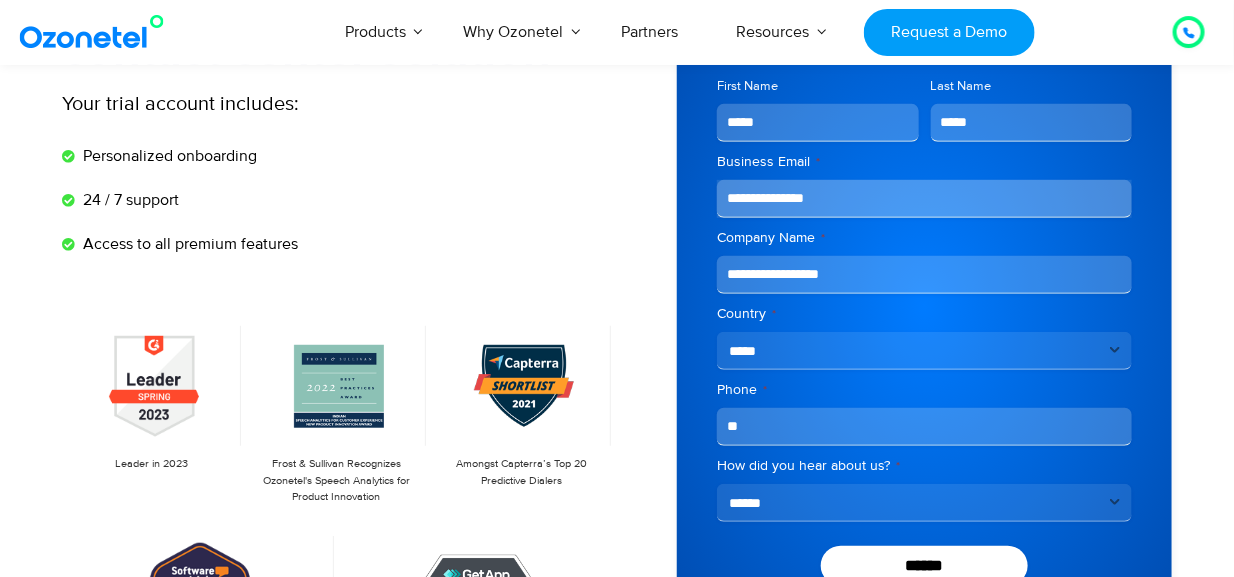 type on "*" 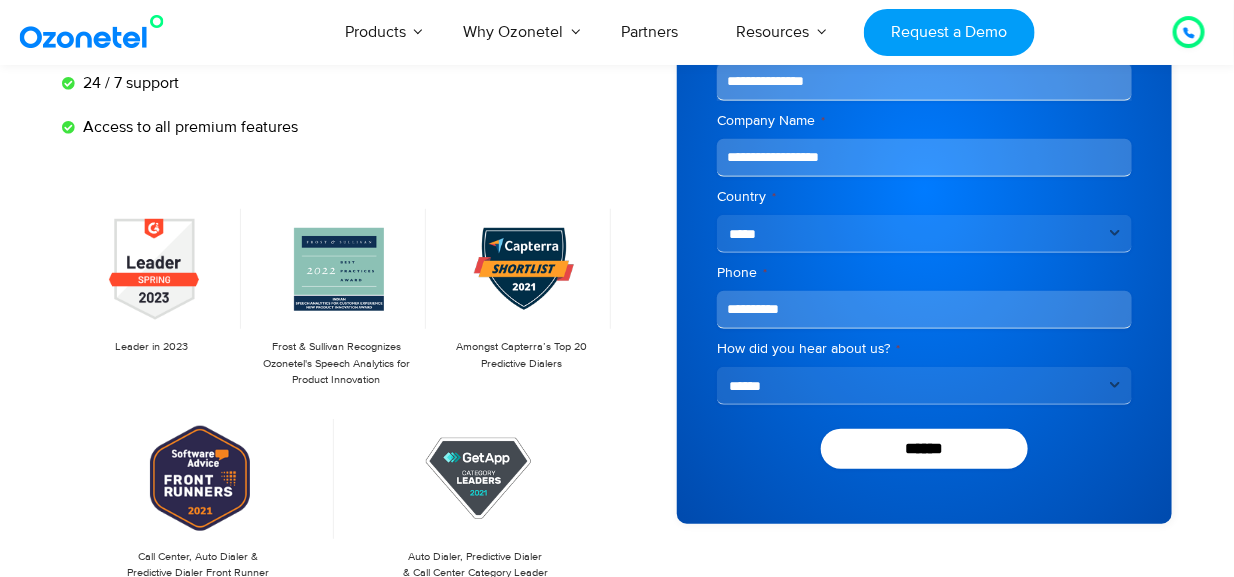 scroll, scrollTop: 362, scrollLeft: 0, axis: vertical 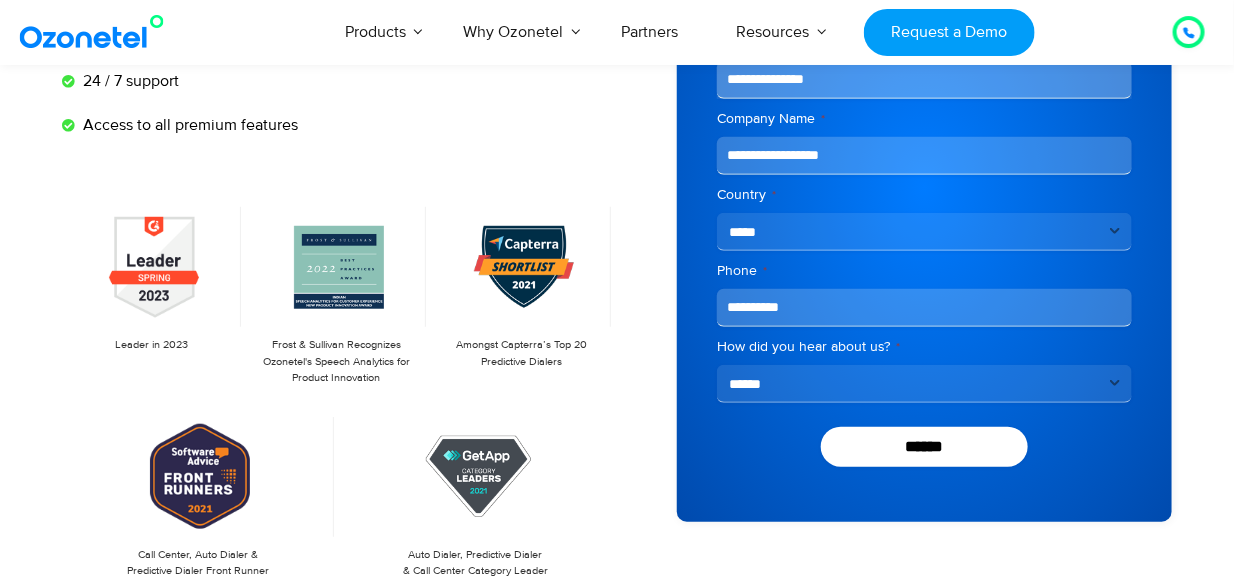 type on "**********" 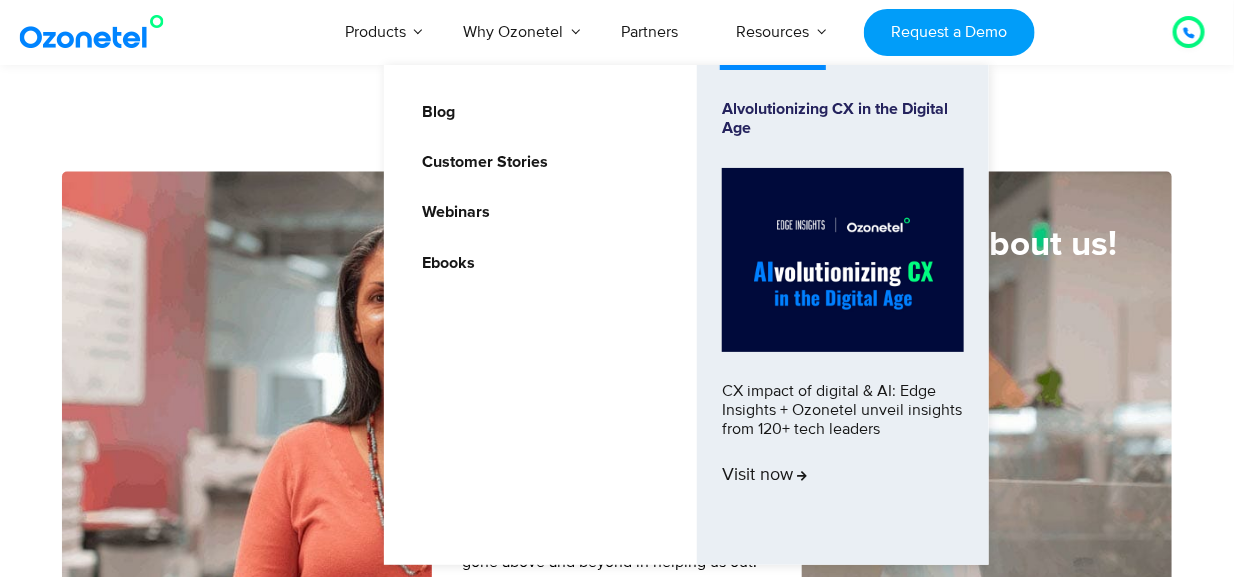 scroll, scrollTop: 1004, scrollLeft: 0, axis: vertical 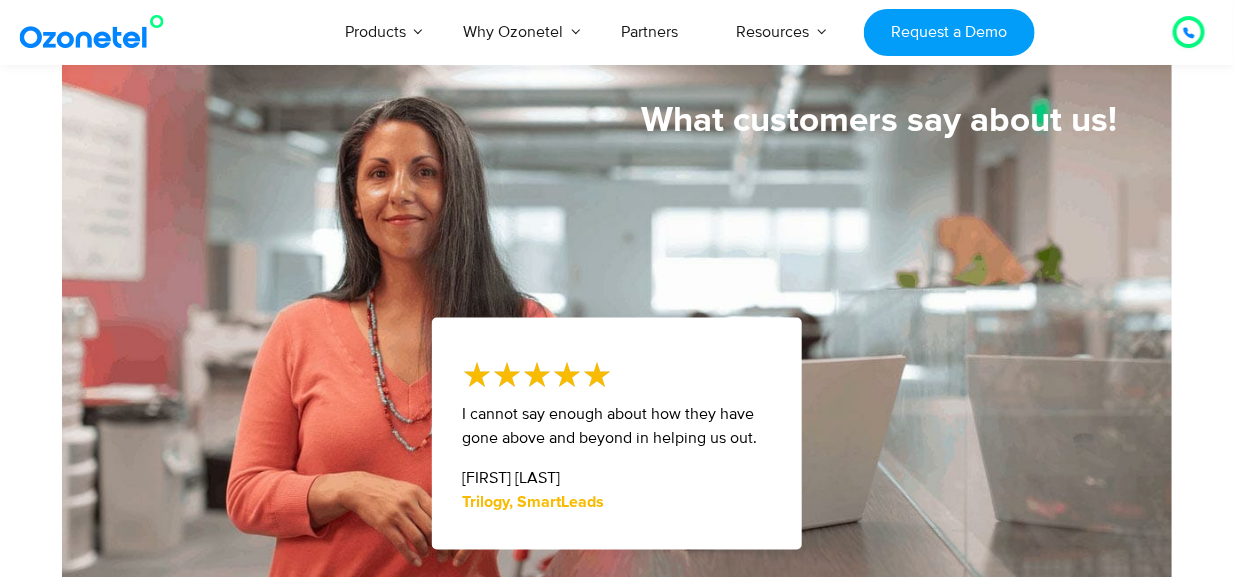 click at bounding box center (617, 319) 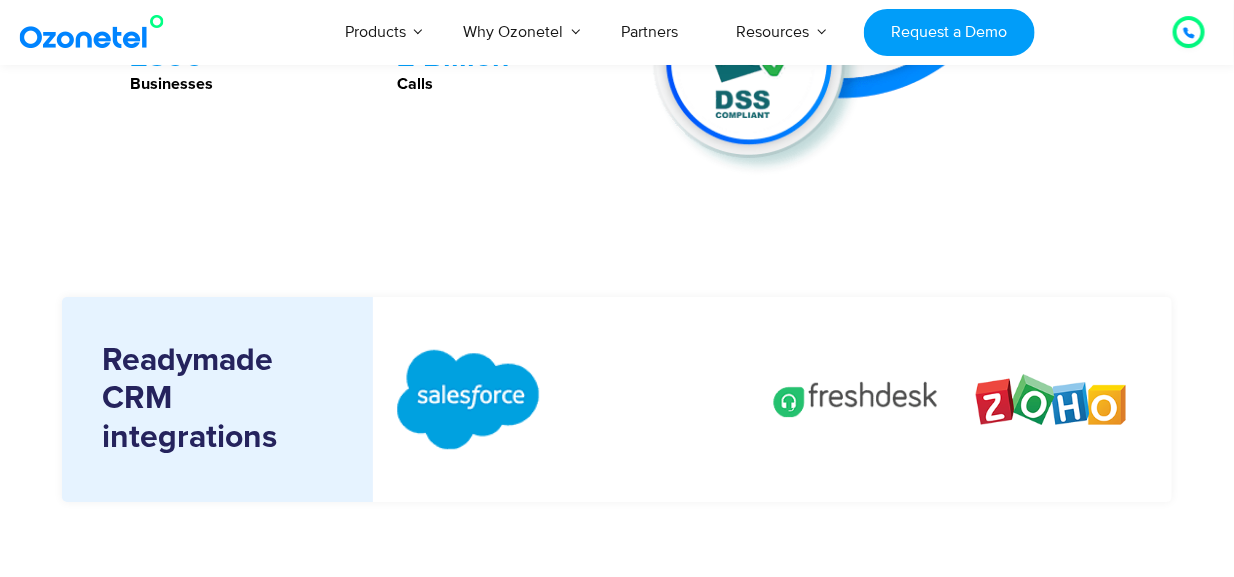 scroll, scrollTop: 1981, scrollLeft: 0, axis: vertical 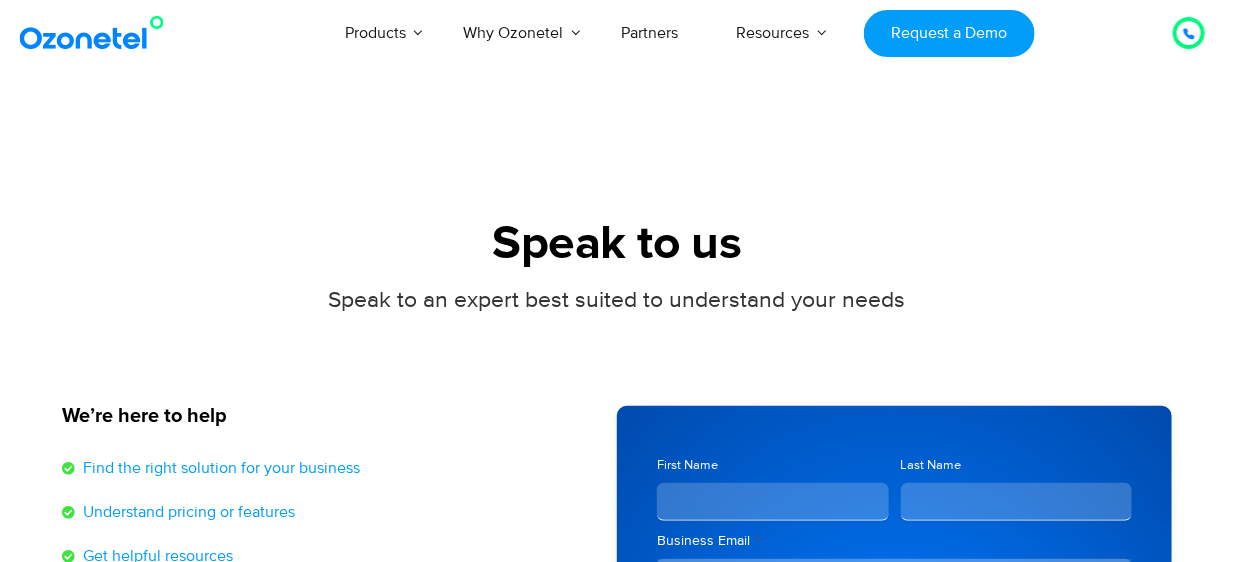 click on "Speak to us" at bounding box center (617, 244) 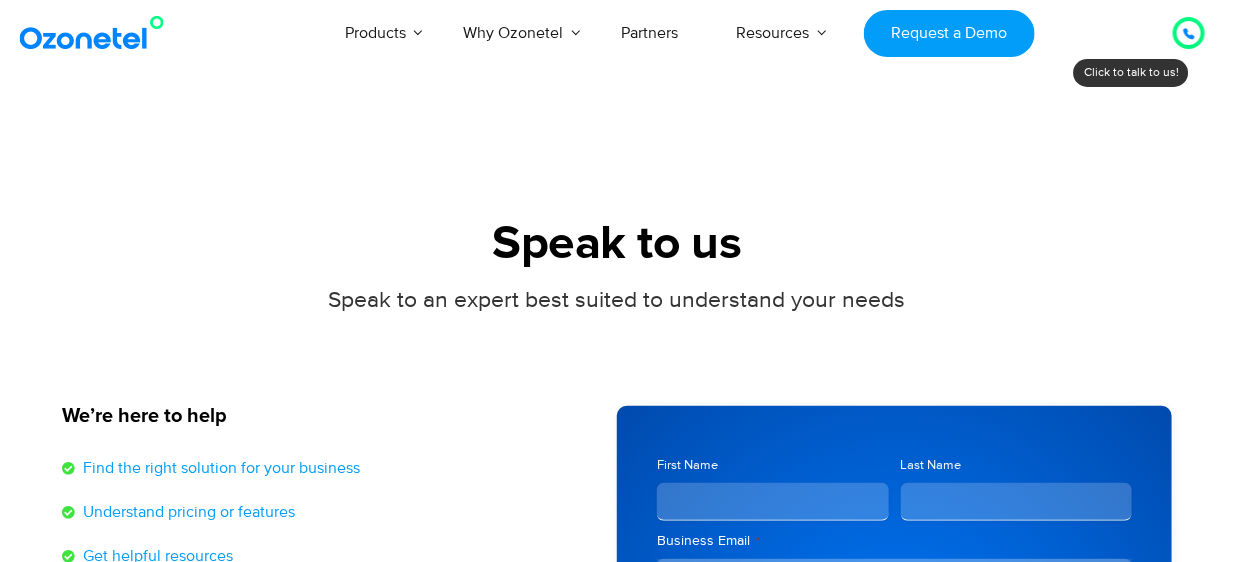 scroll, scrollTop: 1, scrollLeft: 0, axis: vertical 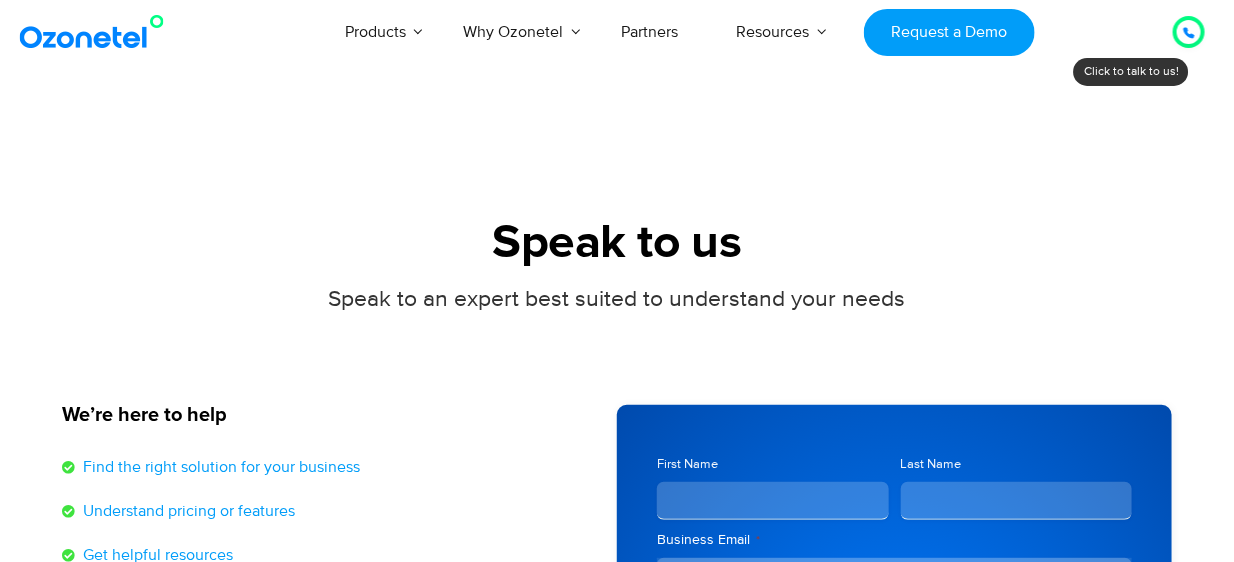 click on "USA : +1-408-440-54451-408-440-5445
INDIA : 1800-123-150150
Click to talk to us!
Call in progress...
1 2 3 4 5 6 7 8 9 # 0
Products
AI & CX
Voice AI Agents
Agent Assist" at bounding box center [617, 1038] 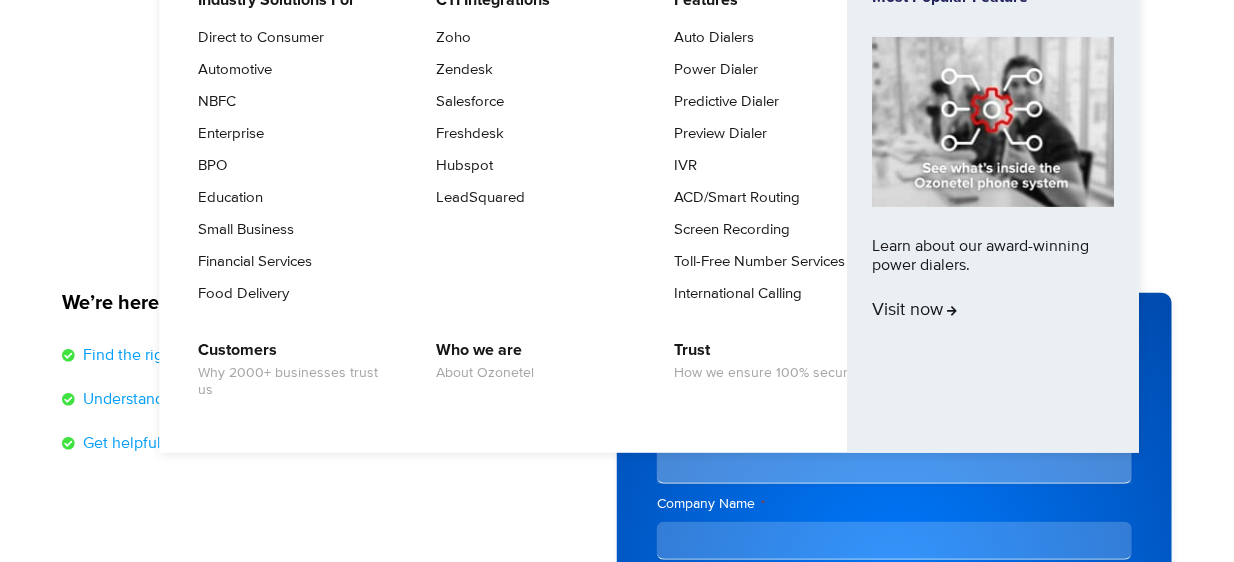 scroll, scrollTop: 0, scrollLeft: 0, axis: both 